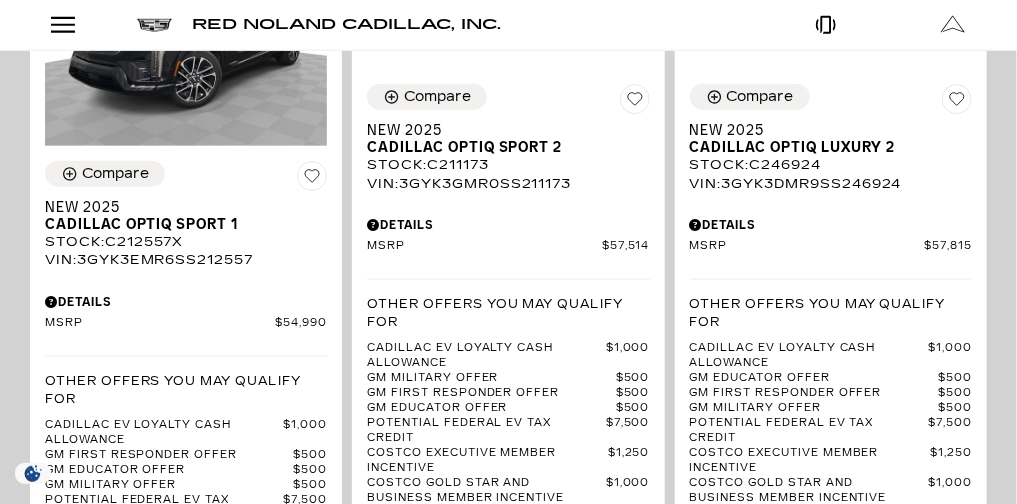 scroll, scrollTop: 653, scrollLeft: 0, axis: vertical 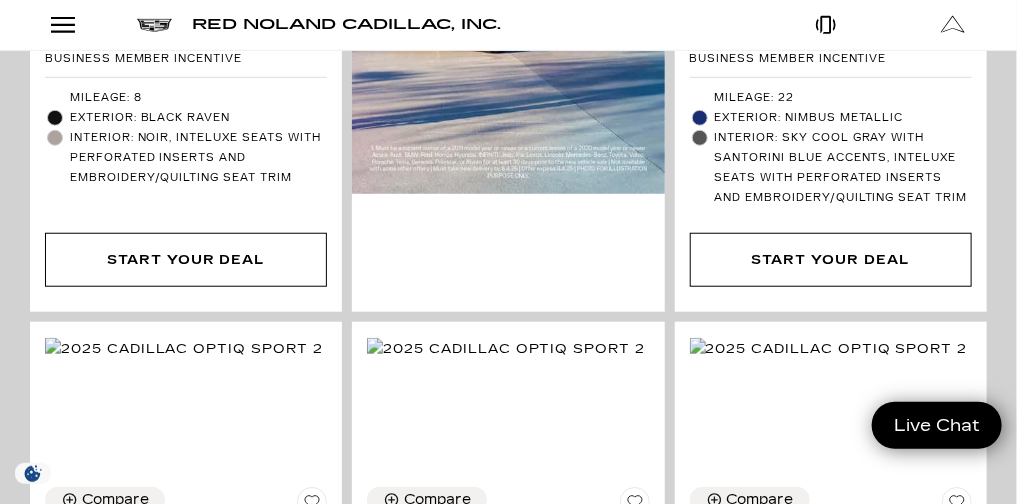 click on "Sales:
[PHONE]
Service:
[PHONE]
[NUMBER] [STREET], [CITY], [STATE] [POSTAL_CODE]
Sales:  Closed
Red Noland Cadillac, Inc.
EV Test Drive
Show  New
Cadillac
Crossovers/SUVs
XT4 XT5 XT6 Escalade Escalade IQ OPTIQ LYRIQ VISTIQ Escalade IQL LYRIQ-V OPTIQ-V
Sedans
CT4 CT4-V CT5 CT5-V CT4-V Blackwing CT5-V Blackwing
Electric
LYRIQ Escalade IQ OPTIQ VISTIQ V- Series Escalade IQL LYRIQ-V OPTIQ-V
View All New Vehicles Retired Service Loaners Tax Savings for Cadillac Express Store
Show" at bounding box center [508, 2827] 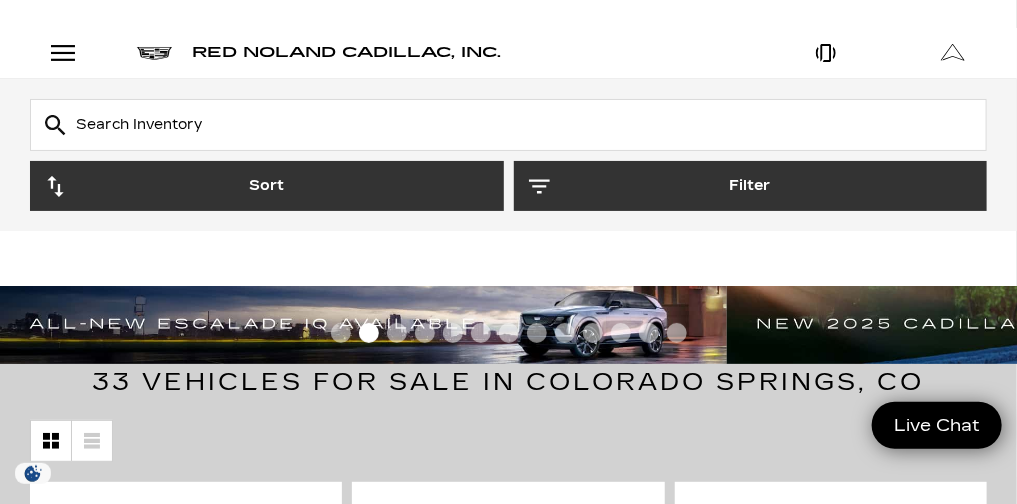 scroll, scrollTop: 283, scrollLeft: 0, axis: vertical 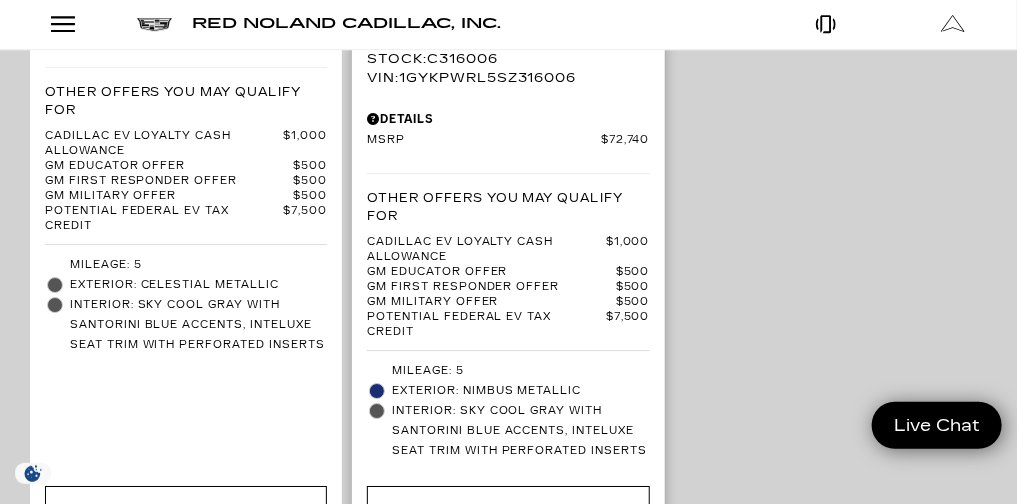click at bounding box center (508, -171) 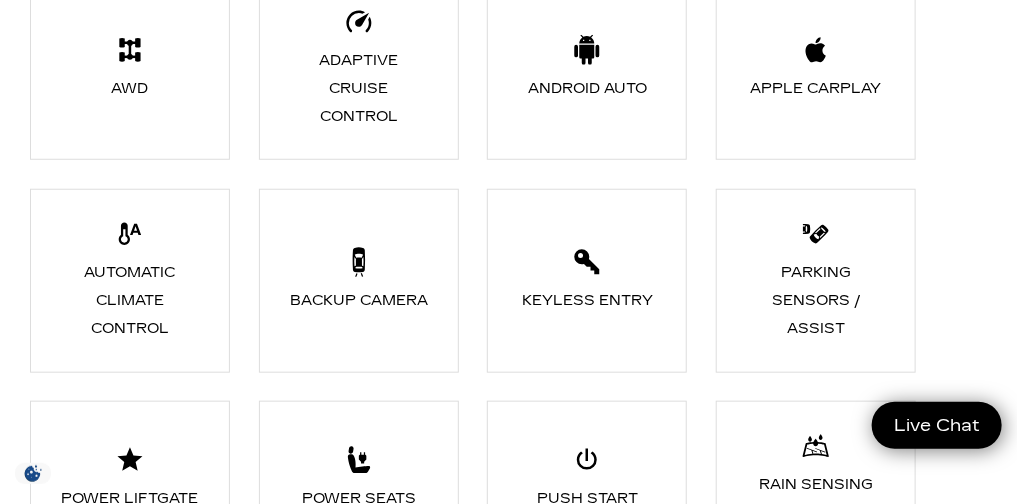 scroll, scrollTop: 3216, scrollLeft: 0, axis: vertical 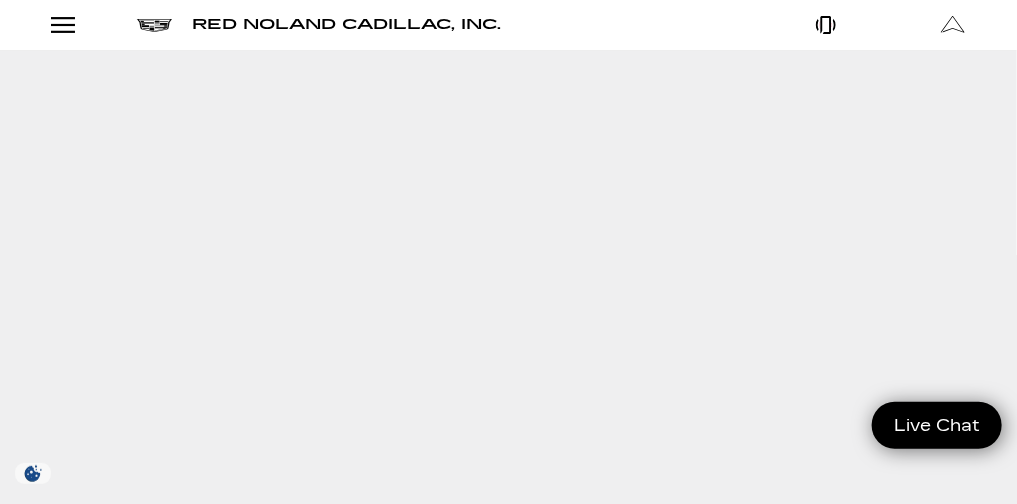 click on "Skip to main content
Skip to Action Bar
Sales:
(719) 896-2743
Service:
(719) 896-2694
990 Motor City Drive, Colorado Springs, CO 80905
Sales:  Closed
Red Noland Cadillac, Inc.
EV Test Drive
Show  New
Cadillac
Crossovers/SUVs
XT4 XT5 XT6 Escalade Escalade IQ OPTIQ LYRIQ VISTIQ Escalade IQL LYRIQ-V OPTIQ-V
Sedans
CT4 CT4-V CT5 CT5-V CT4-V Blackwing CT5-V Blackwing
Electric
LYRIQ Escalade IQ OPTIQ VISTIQ V- Series Escalade IQL LYRIQ-V OPTIQ-V
View All New Vehicles Retired Service Loaners Tax Savings for Cadillac Express Store Buy Online LYRIQ Dare to Compare 2024 Cadillac LYRIQ" at bounding box center (508, 6105) 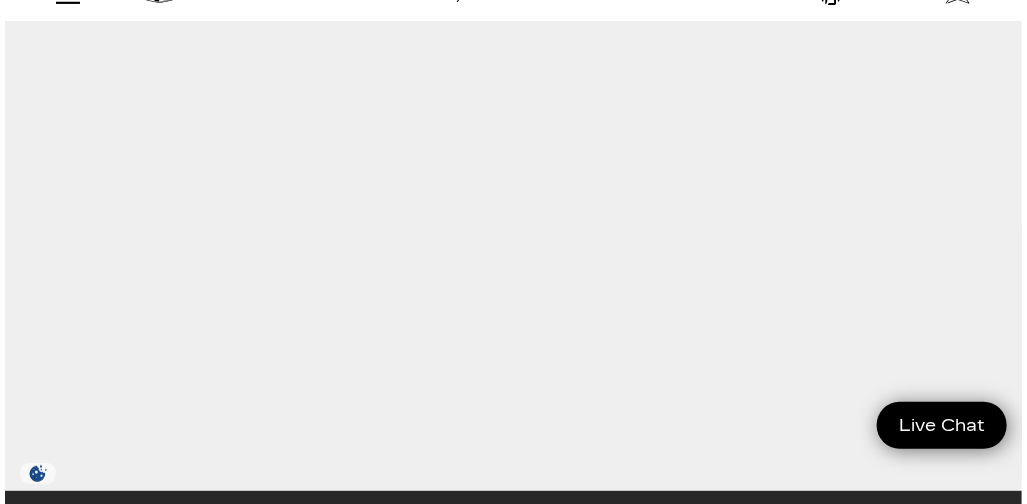 scroll, scrollTop: 51, scrollLeft: 0, axis: vertical 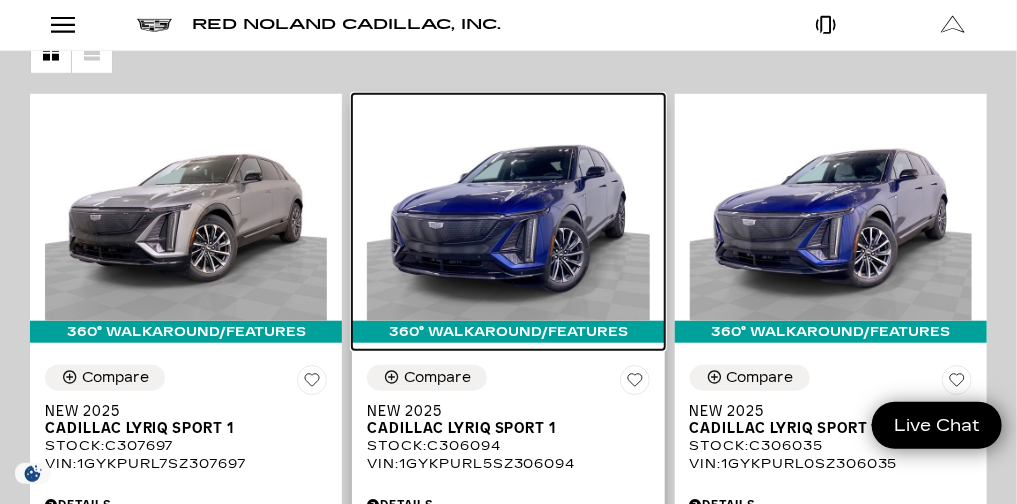 click at bounding box center (508, 215) 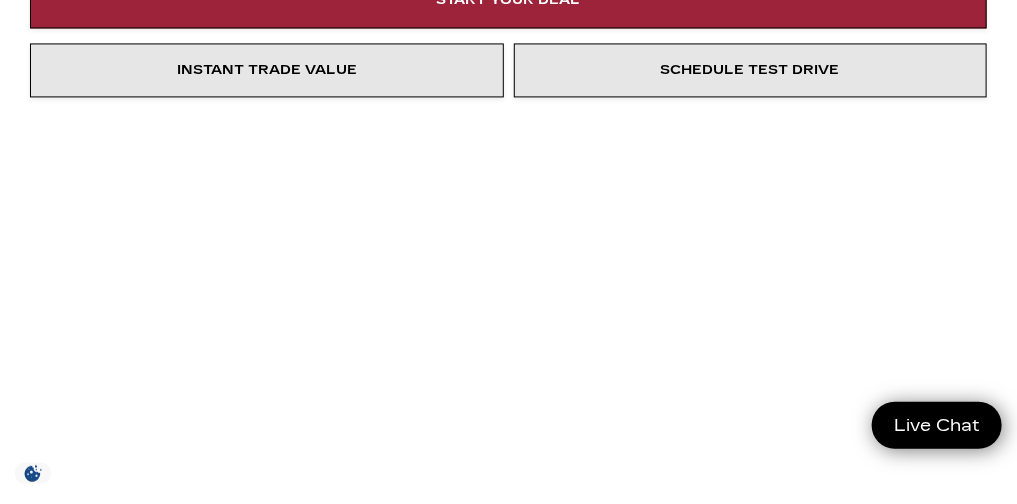 scroll, scrollTop: 1732, scrollLeft: 0, axis: vertical 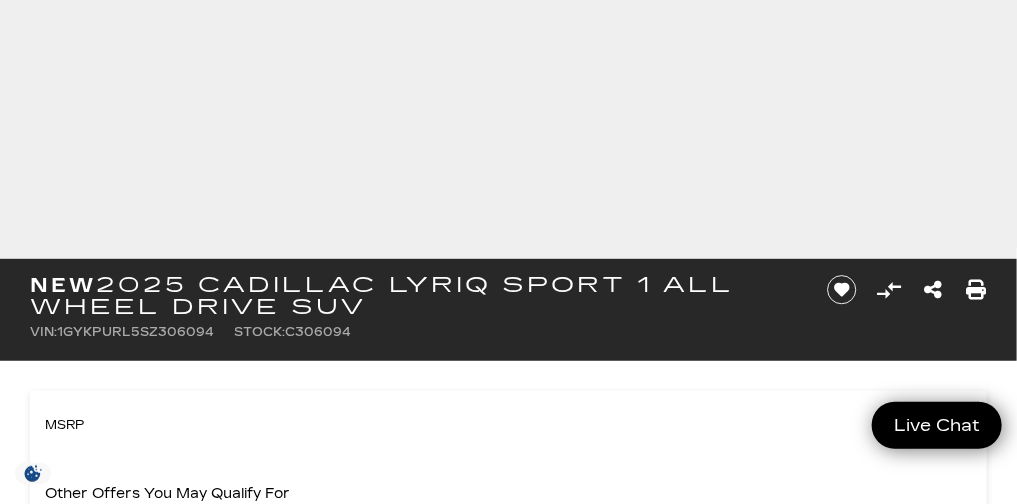 click on "Skip to main content
Skip to Action Bar
Sales:
[PHONE]
Service:
[PHONE]
[NUMBER] [STREET], [CITY], [STATE] [POSTAL_CODE]
Sales:  Closed
Red Noland Cadillac, Inc.
EV Test Drive
Show  New
Cadillac
Crossovers/SUVs
XT4 XT5 XT6 Escalade Escalade IQ OPTIQ LYRIQ VISTIQ Escalade IQL LYRIQ-V OPTIQ-V
Sedans
CT4 CT4-V CT5 CT5-V CT4-V Blackwing CT5-V Blackwing
Electric
LYRIQ Escalade IQ OPTIQ VISTIQ V- Series Escalade IQL LYRIQ-V OPTIQ-V
View All New Vehicles Retired Service Loaners Tax Savings for Cadillac Express Store Buy Online LYRIQ Dare to Compare 2024 Cadillac LYRIQ" at bounding box center [508, 5917] 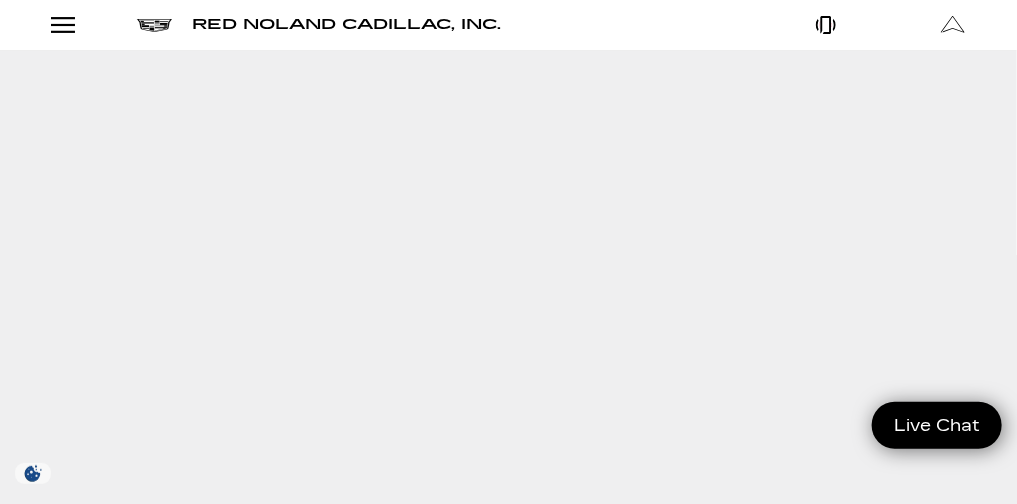 scroll, scrollTop: 0, scrollLeft: 0, axis: both 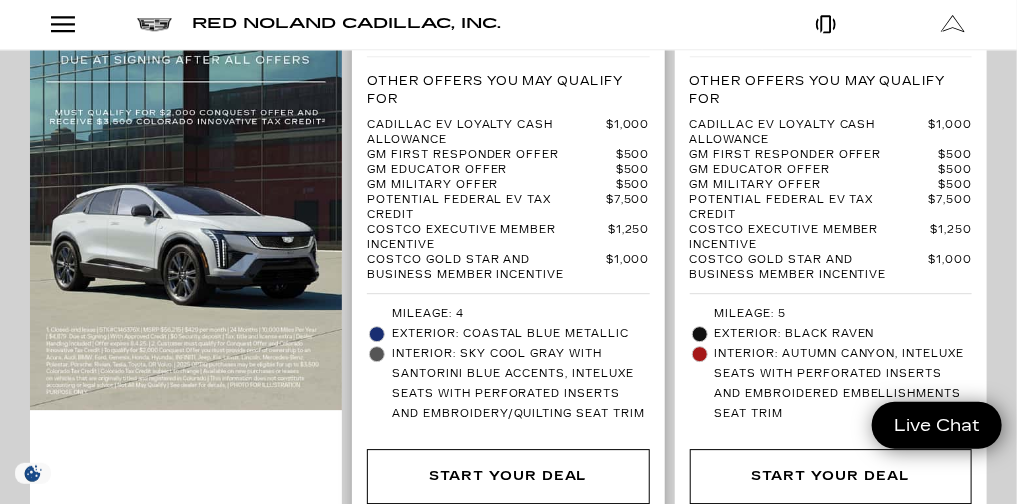 click on "Details" at bounding box center (508, 2) 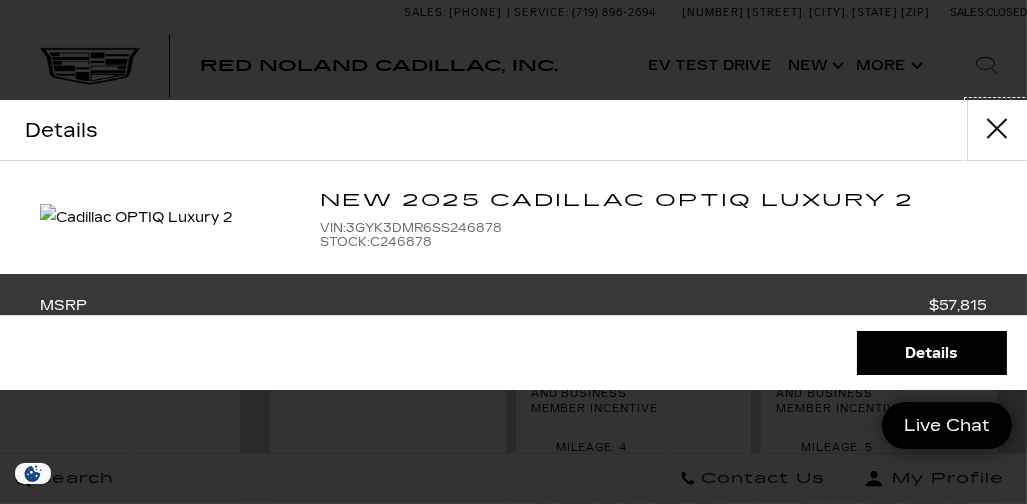 click at bounding box center [997, 130] 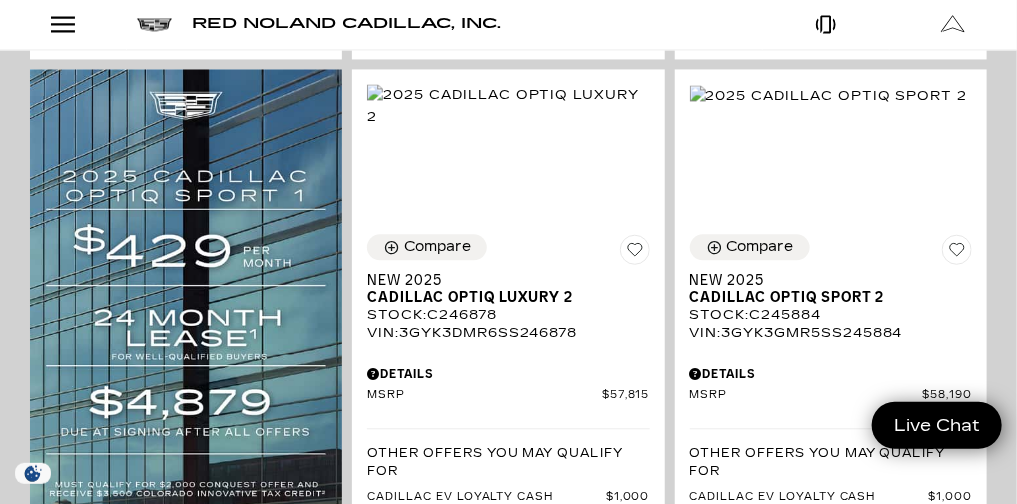 scroll, scrollTop: 1343, scrollLeft: 0, axis: vertical 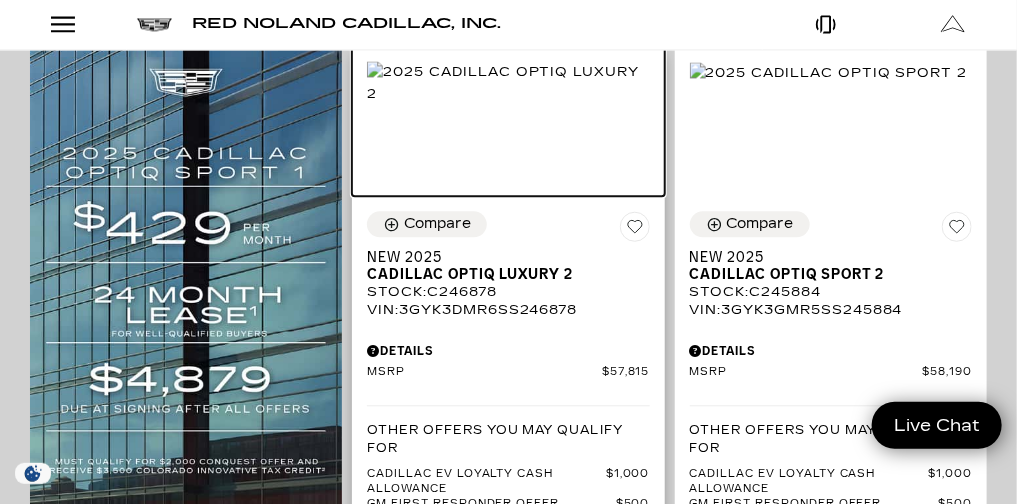 click at bounding box center [508, 83] 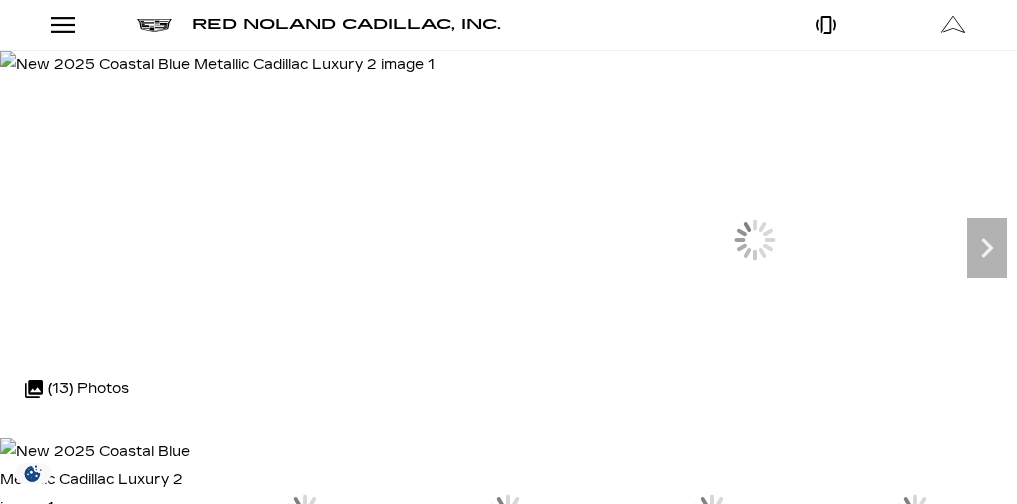 scroll, scrollTop: 223, scrollLeft: 0, axis: vertical 